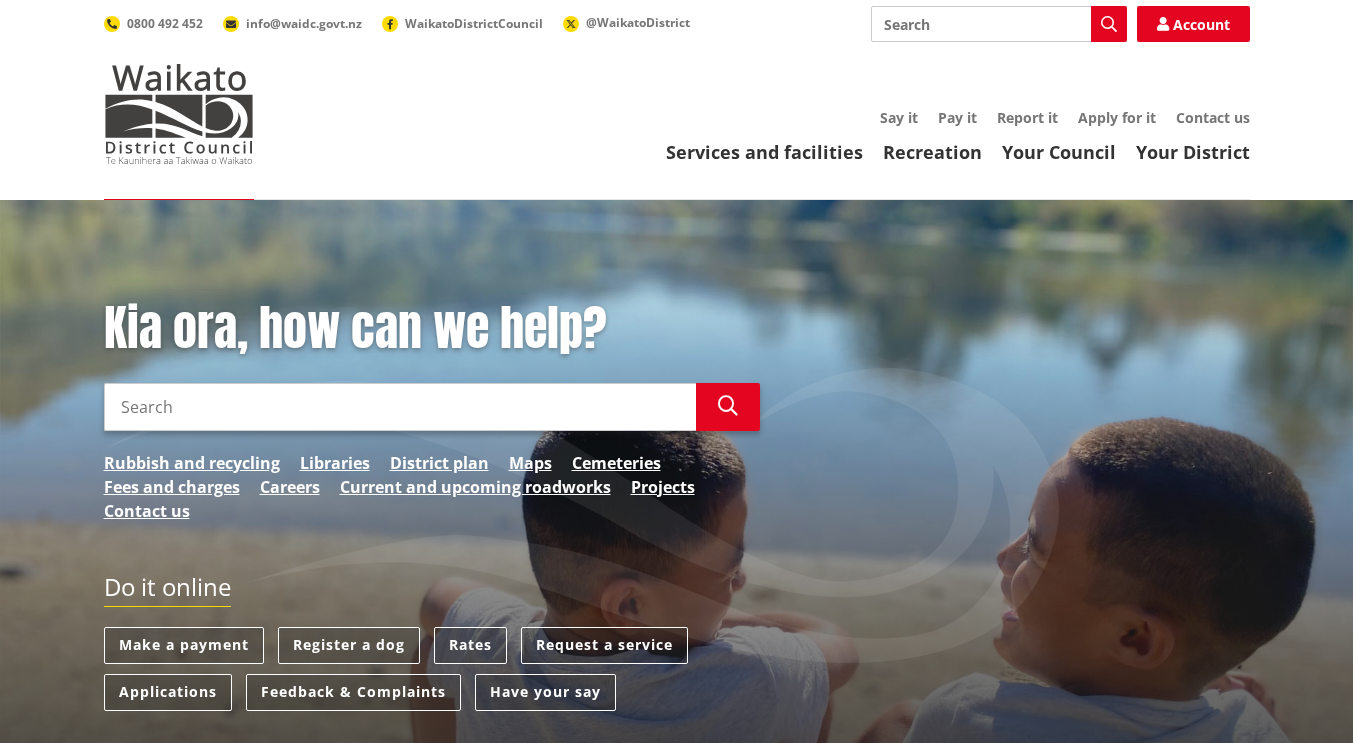 scroll, scrollTop: 0, scrollLeft: 0, axis: both 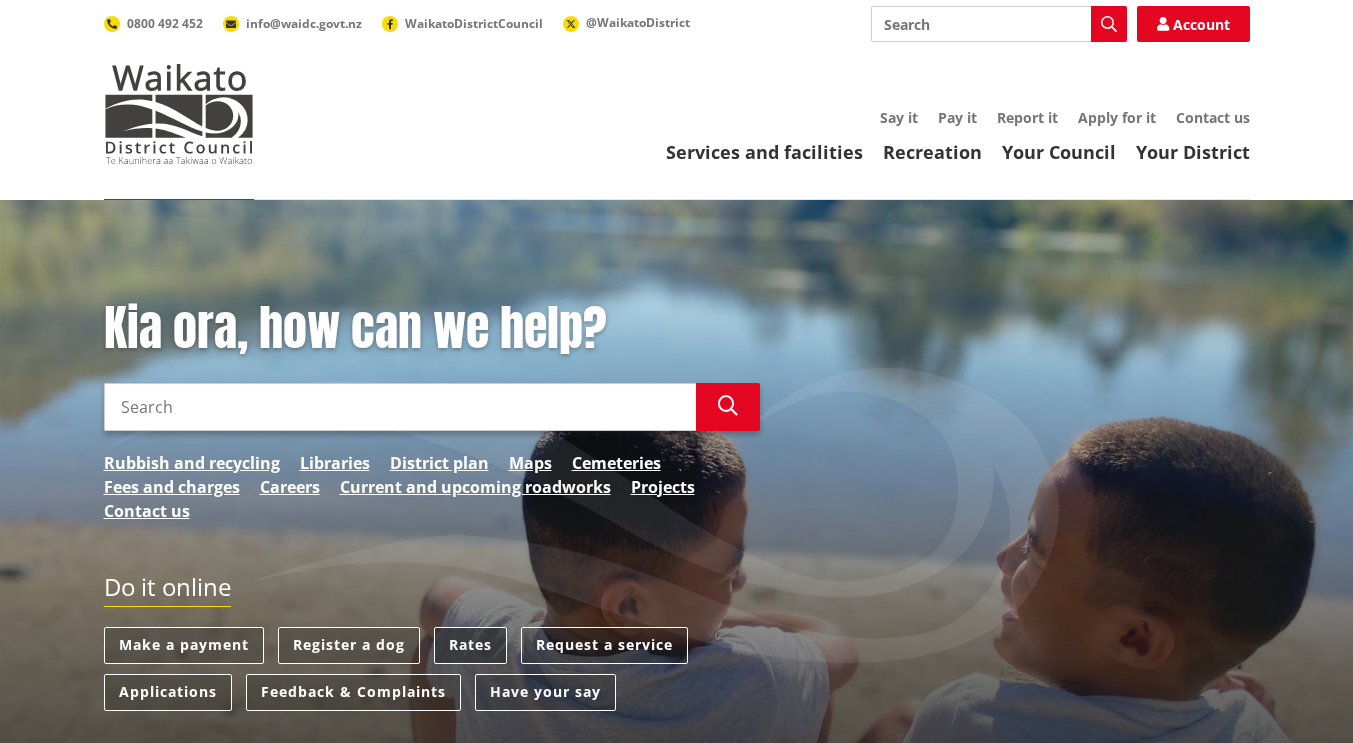 click on "Rates" at bounding box center (470, 645) 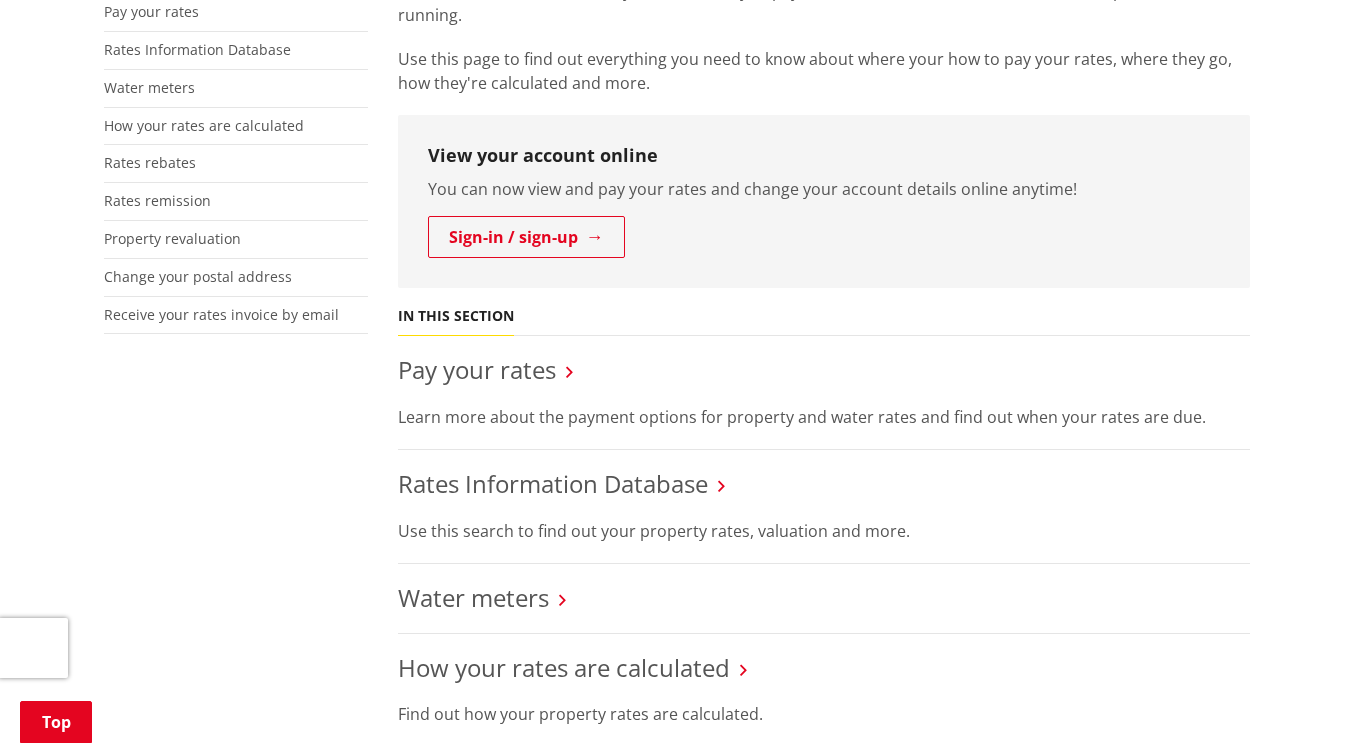 scroll, scrollTop: 451, scrollLeft: 0, axis: vertical 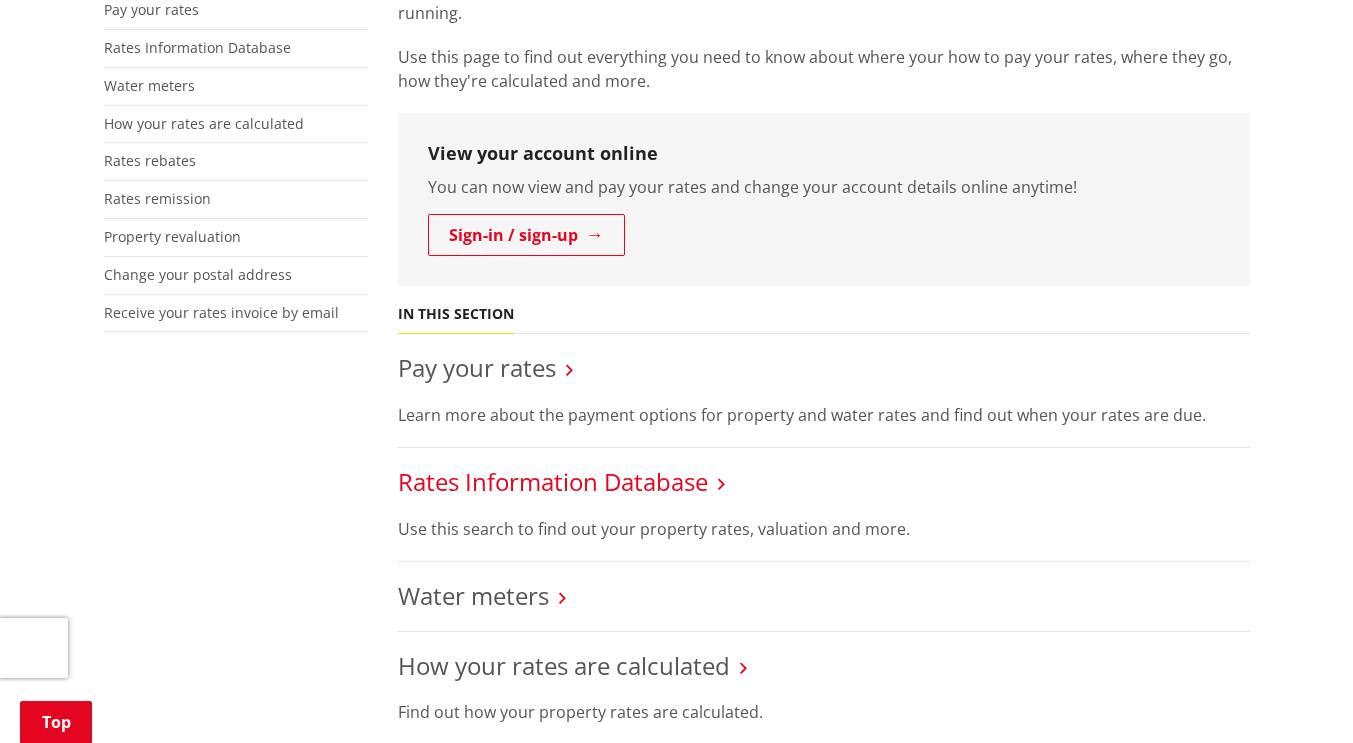 click on "Rates Information Database" at bounding box center [553, 481] 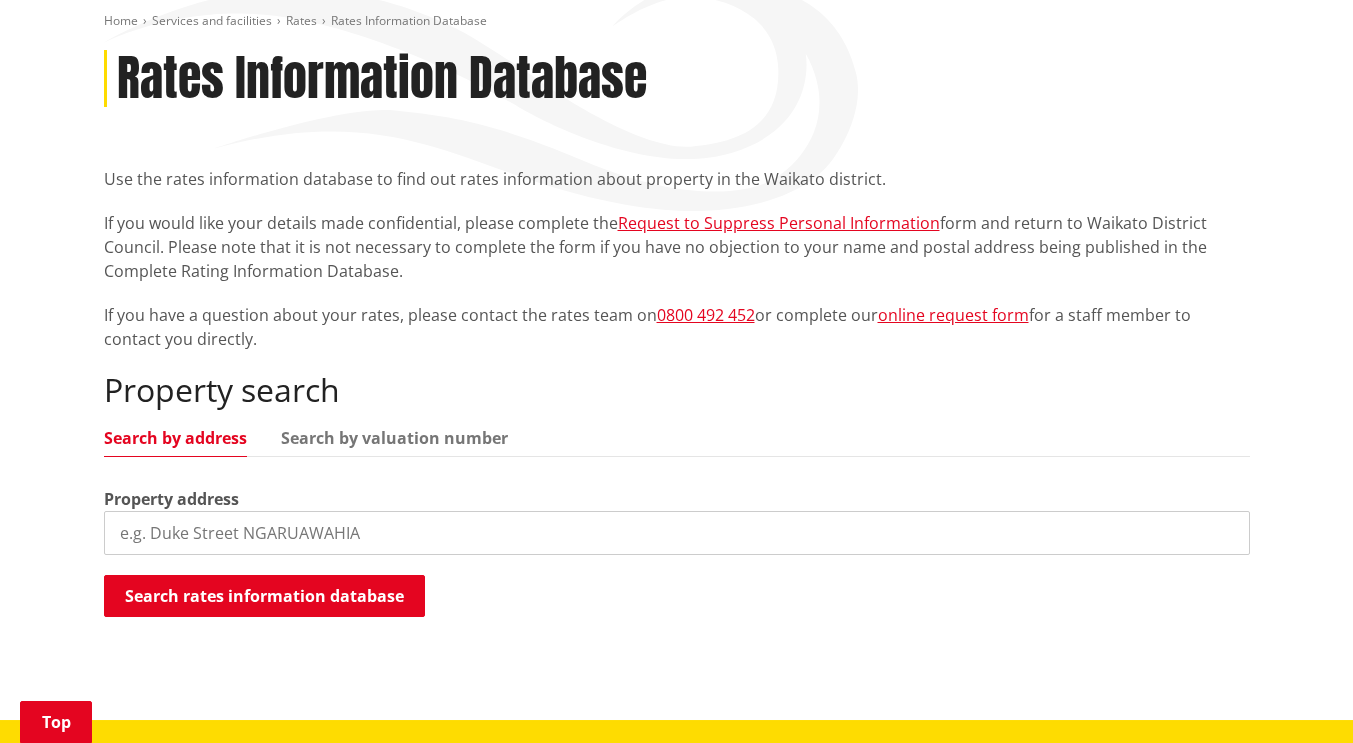 scroll, scrollTop: 238, scrollLeft: 0, axis: vertical 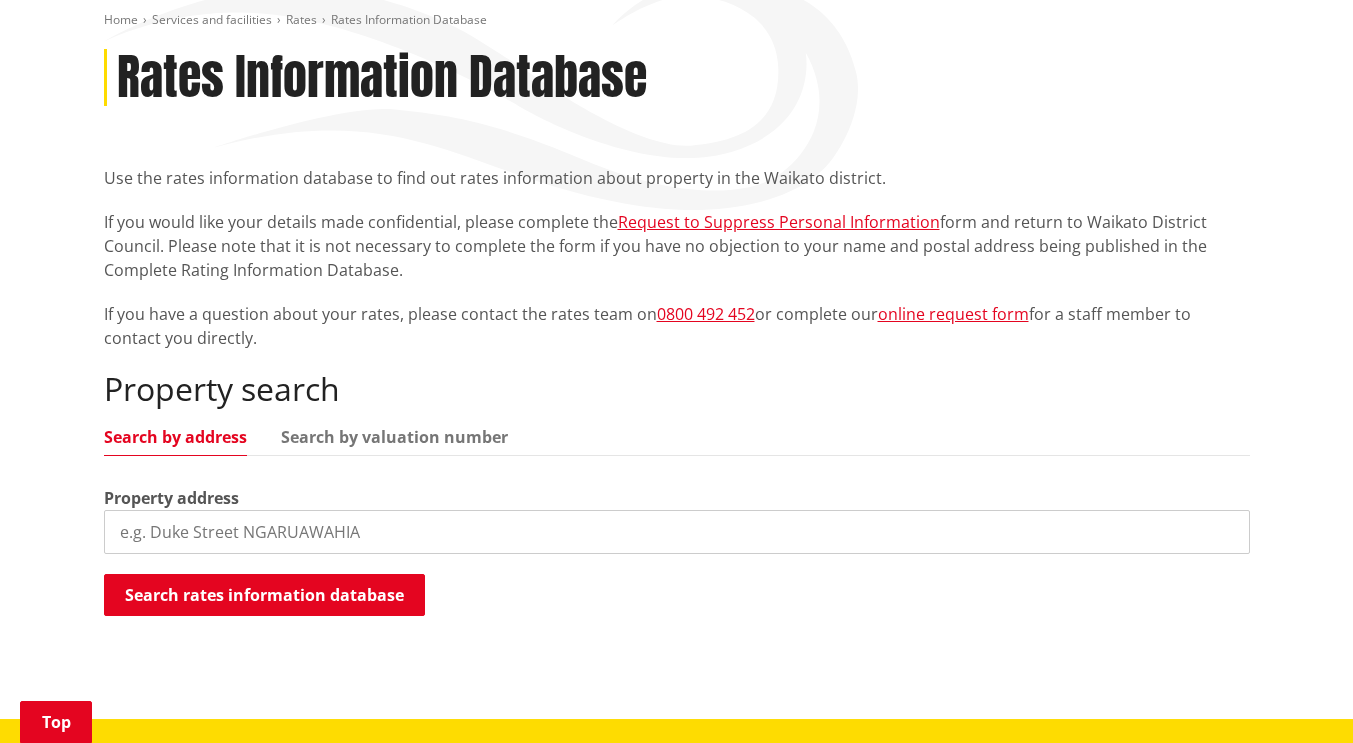 click at bounding box center [677, 532] 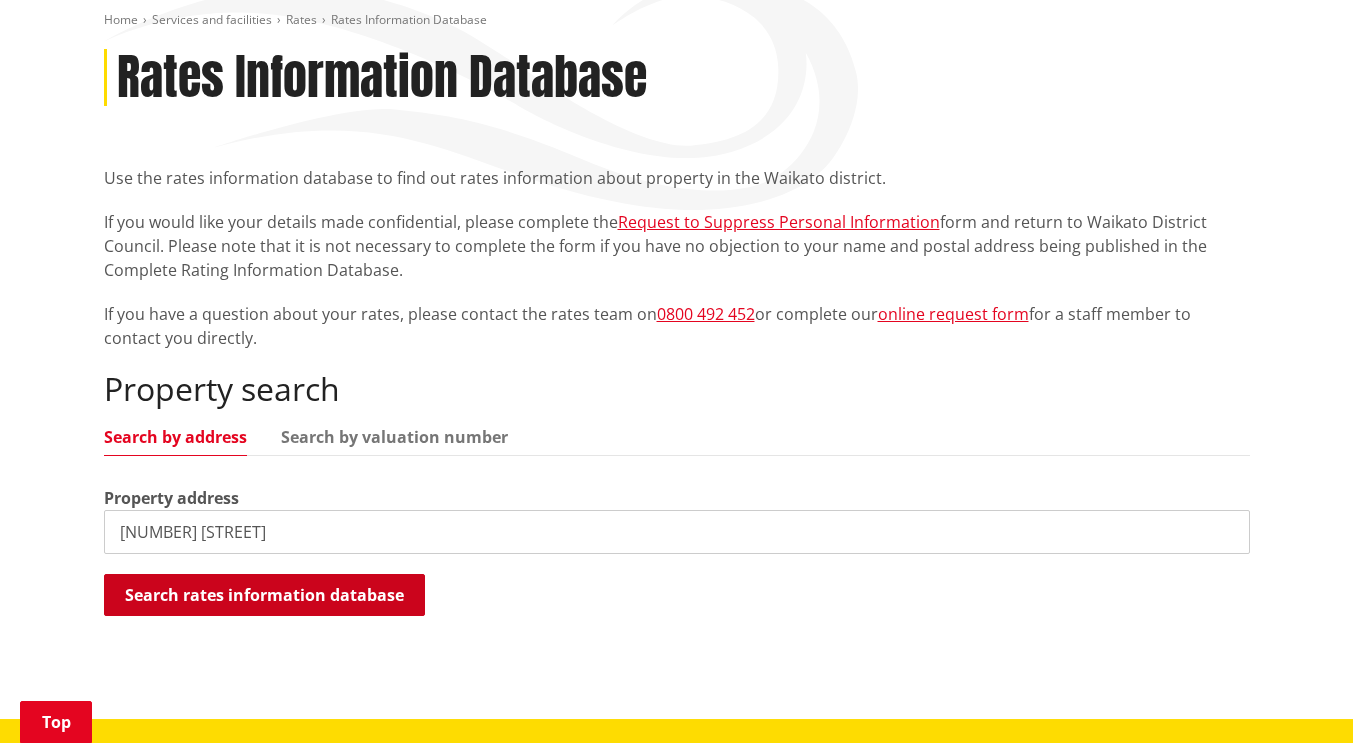 click on "Search rates information database" at bounding box center [264, 595] 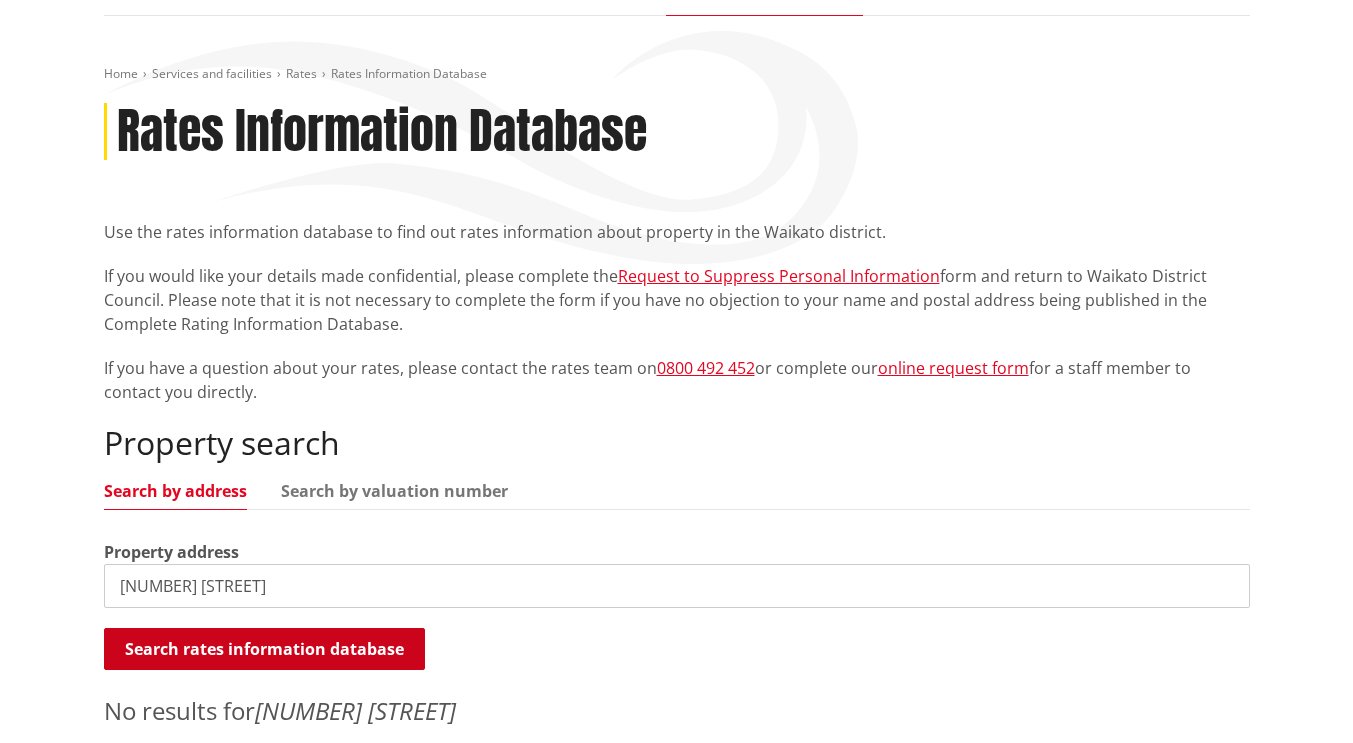 scroll, scrollTop: 183, scrollLeft: 0, axis: vertical 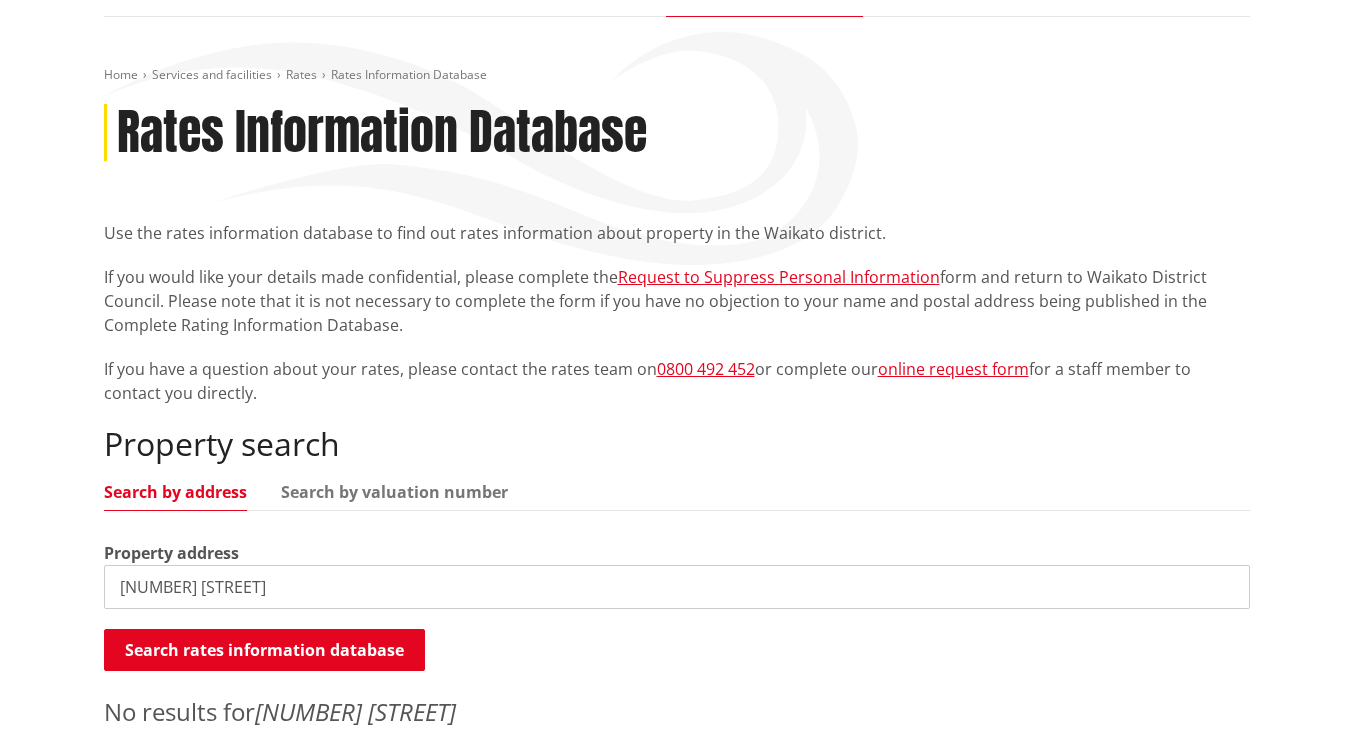 click on "16 Rahui steet" at bounding box center (677, 587) 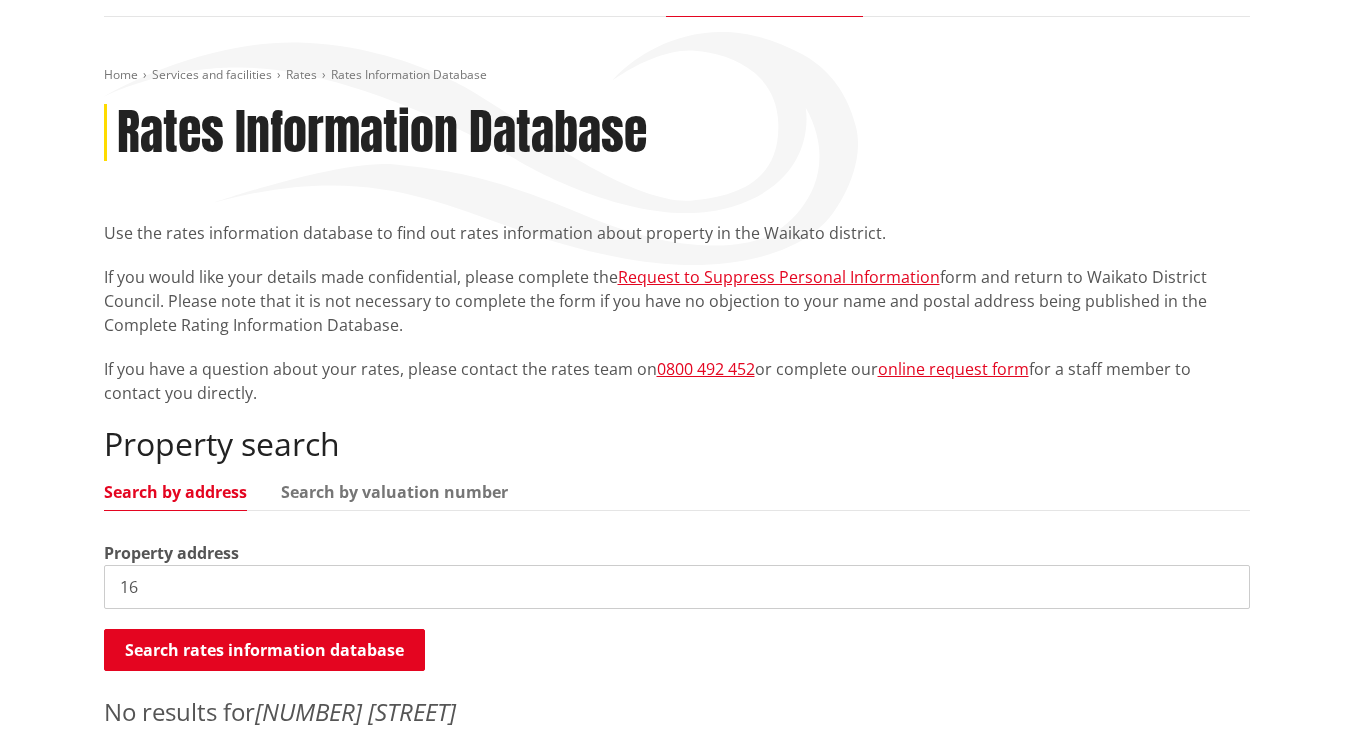 type on "1" 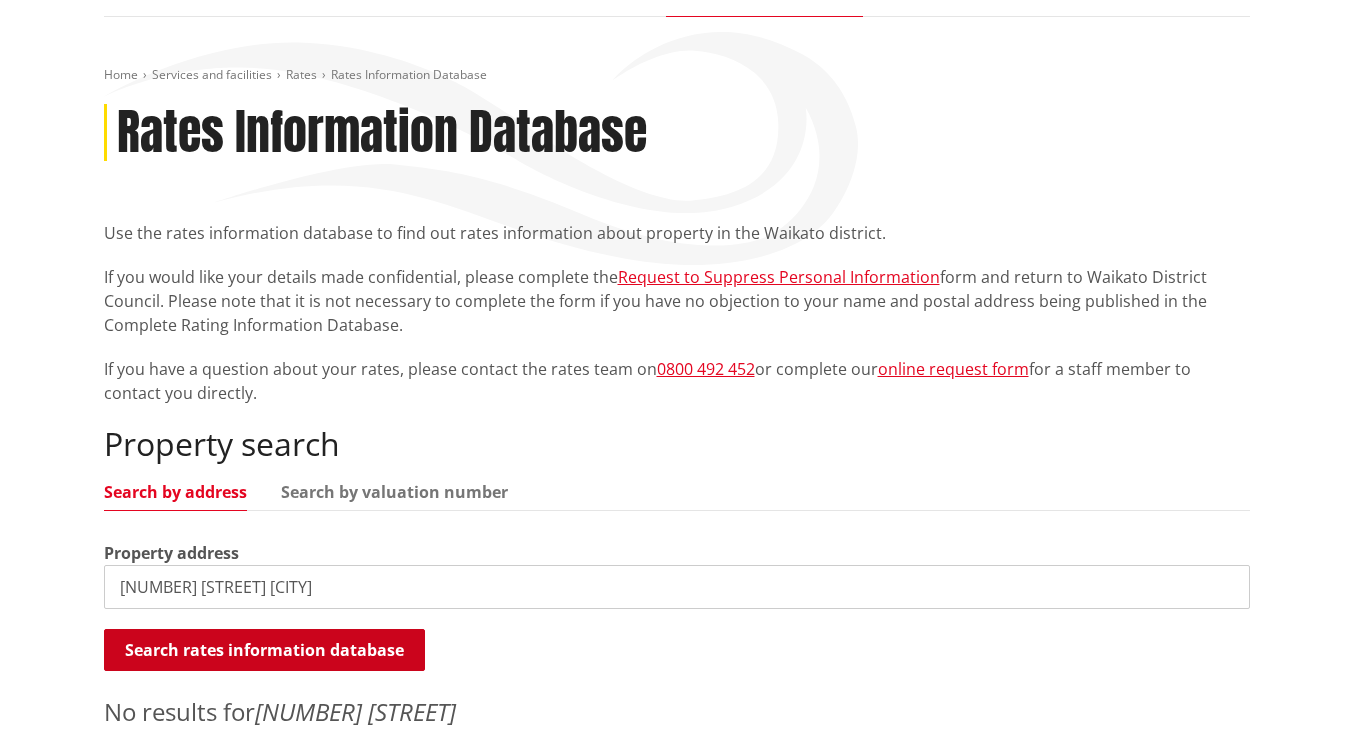type on "16 Rahui street te kauahata" 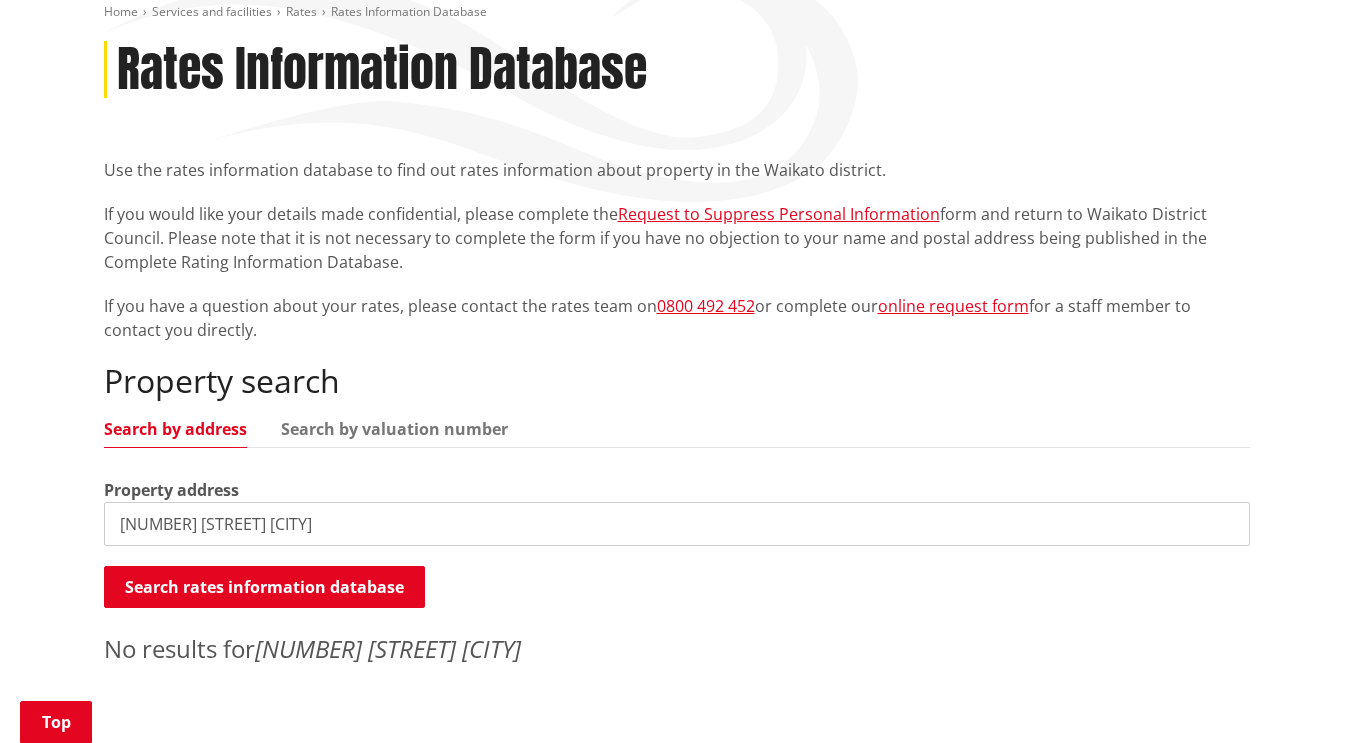 scroll, scrollTop: 0, scrollLeft: 0, axis: both 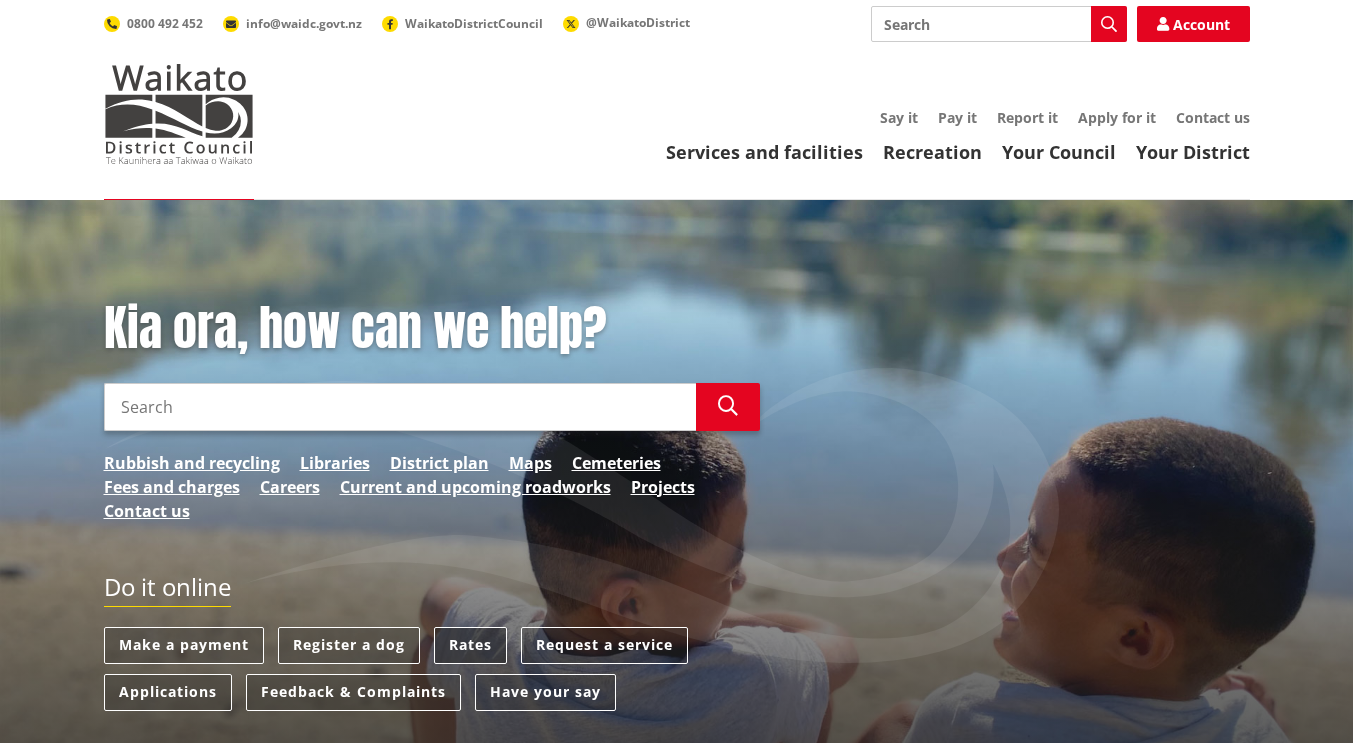 click on "Rates" at bounding box center (470, 645) 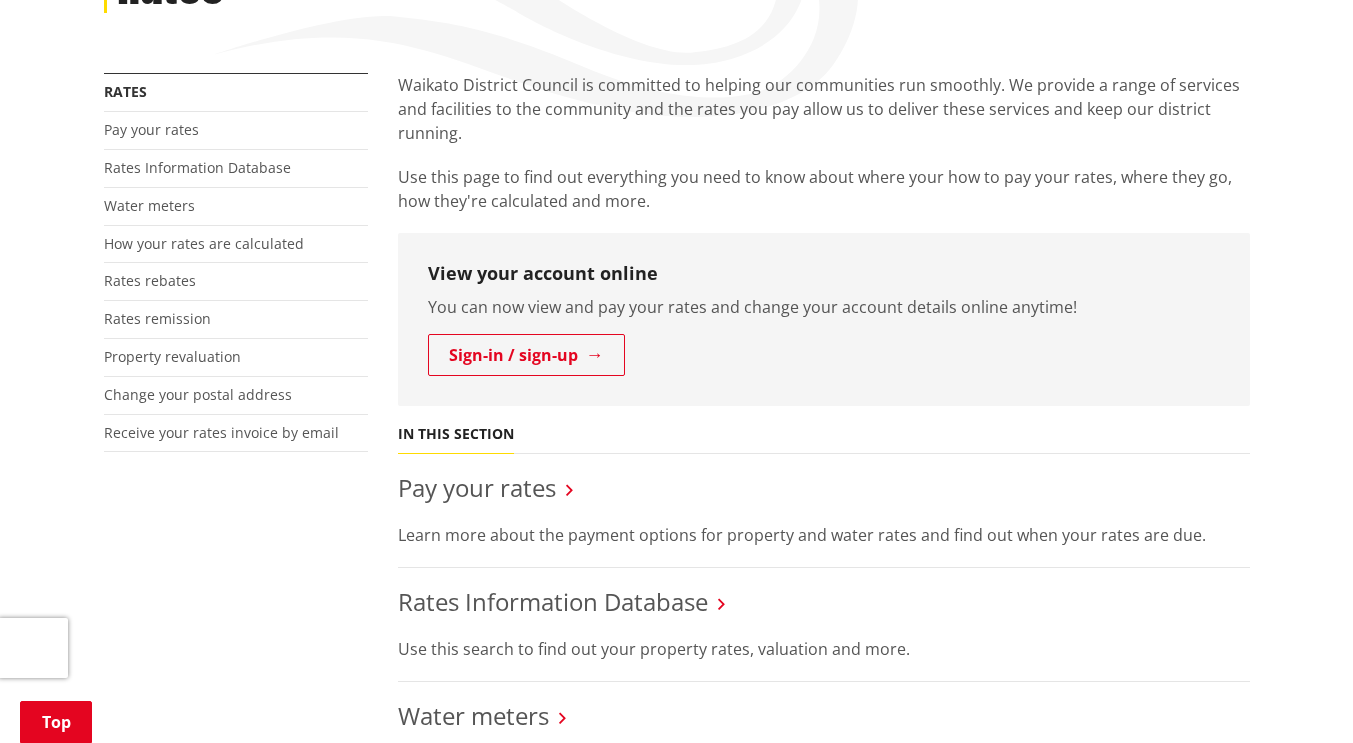 scroll, scrollTop: 346, scrollLeft: 0, axis: vertical 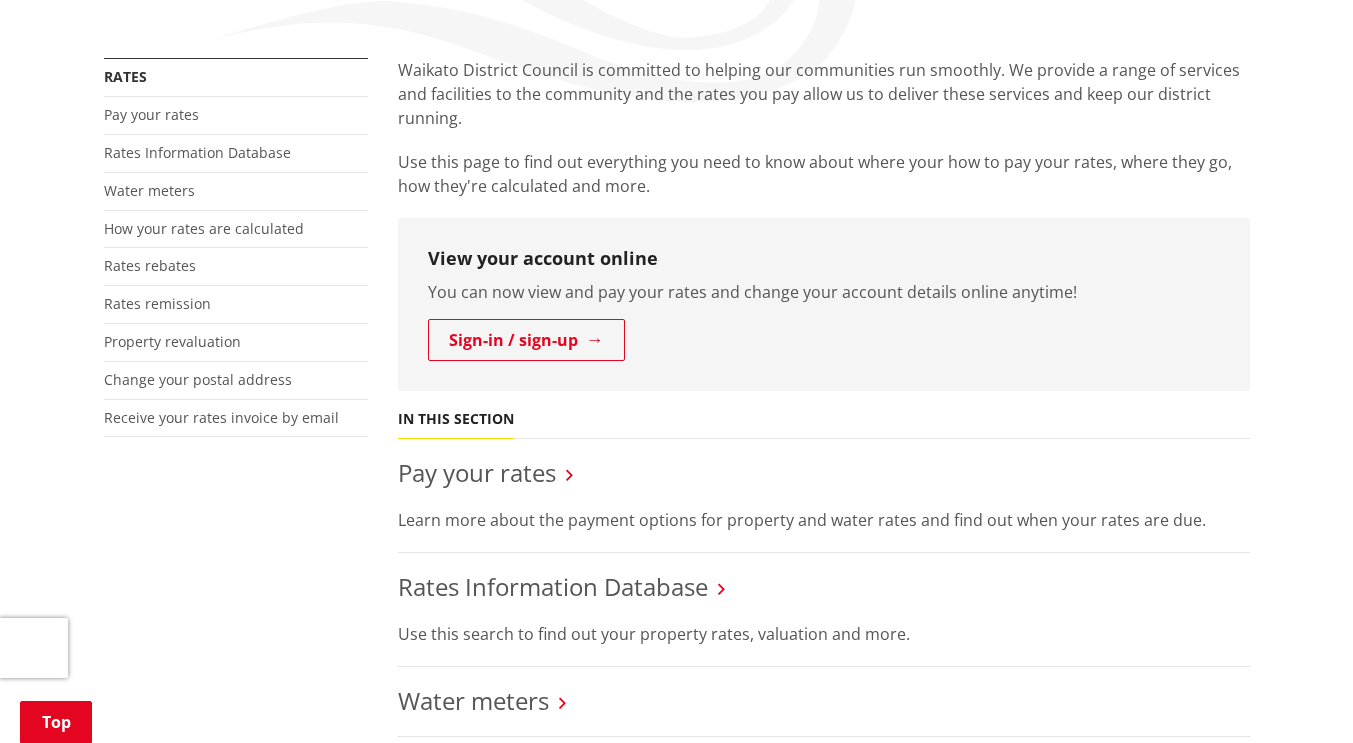 click on "Pay your rates" at bounding box center (824, 473) 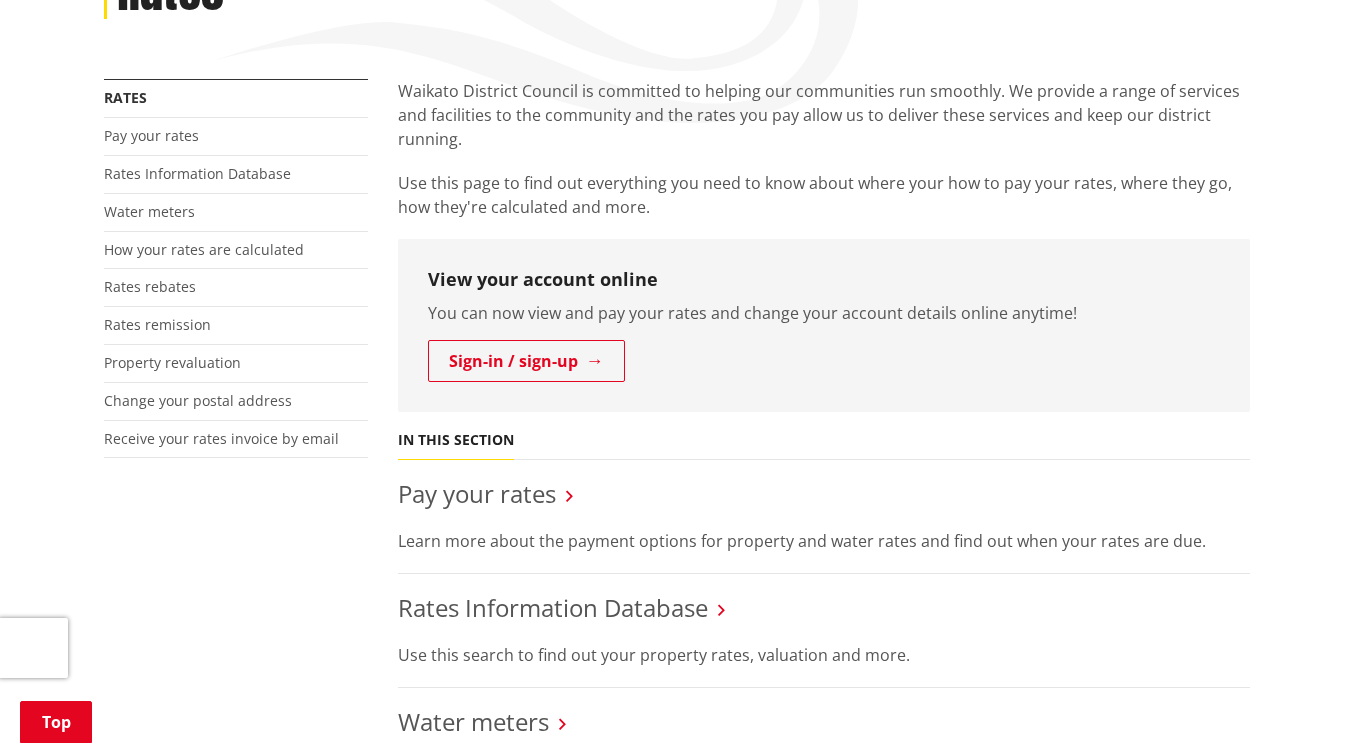 scroll, scrollTop: 329, scrollLeft: 0, axis: vertical 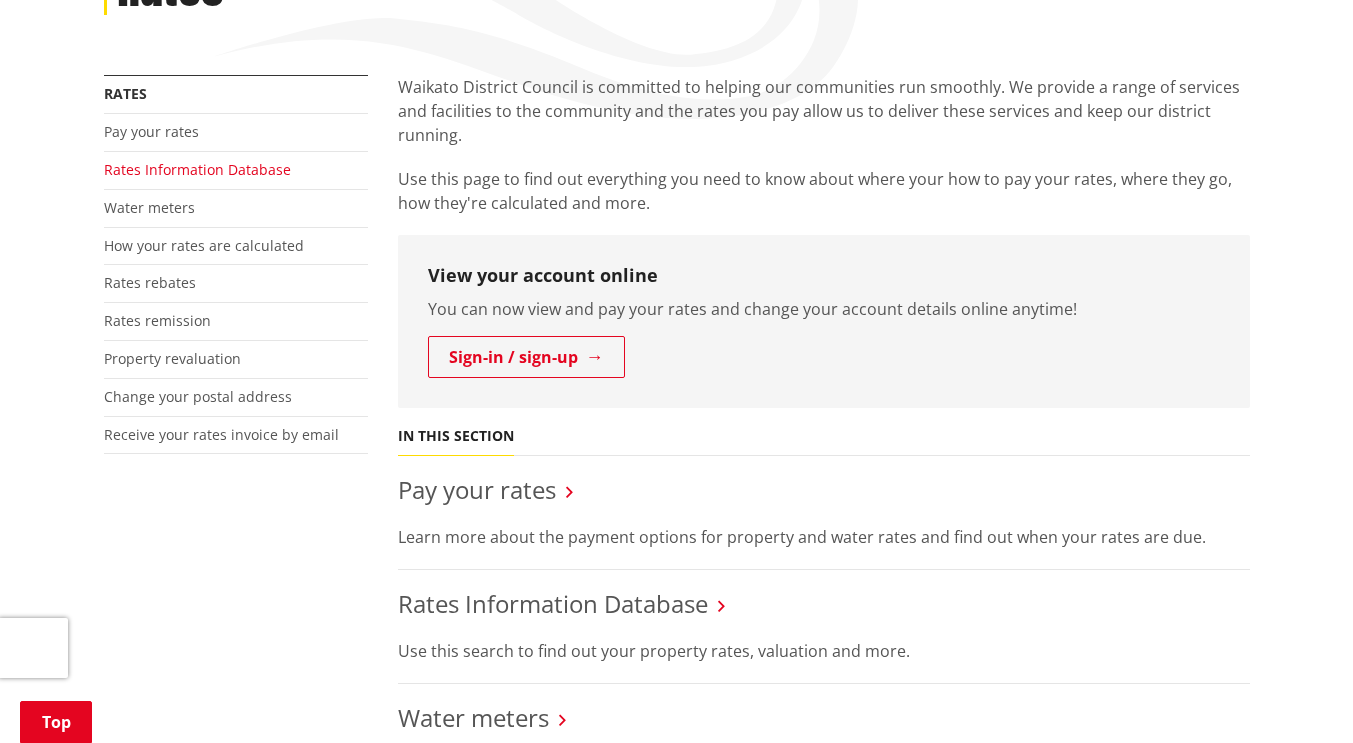 click on "Rates Information Database" at bounding box center (197, 169) 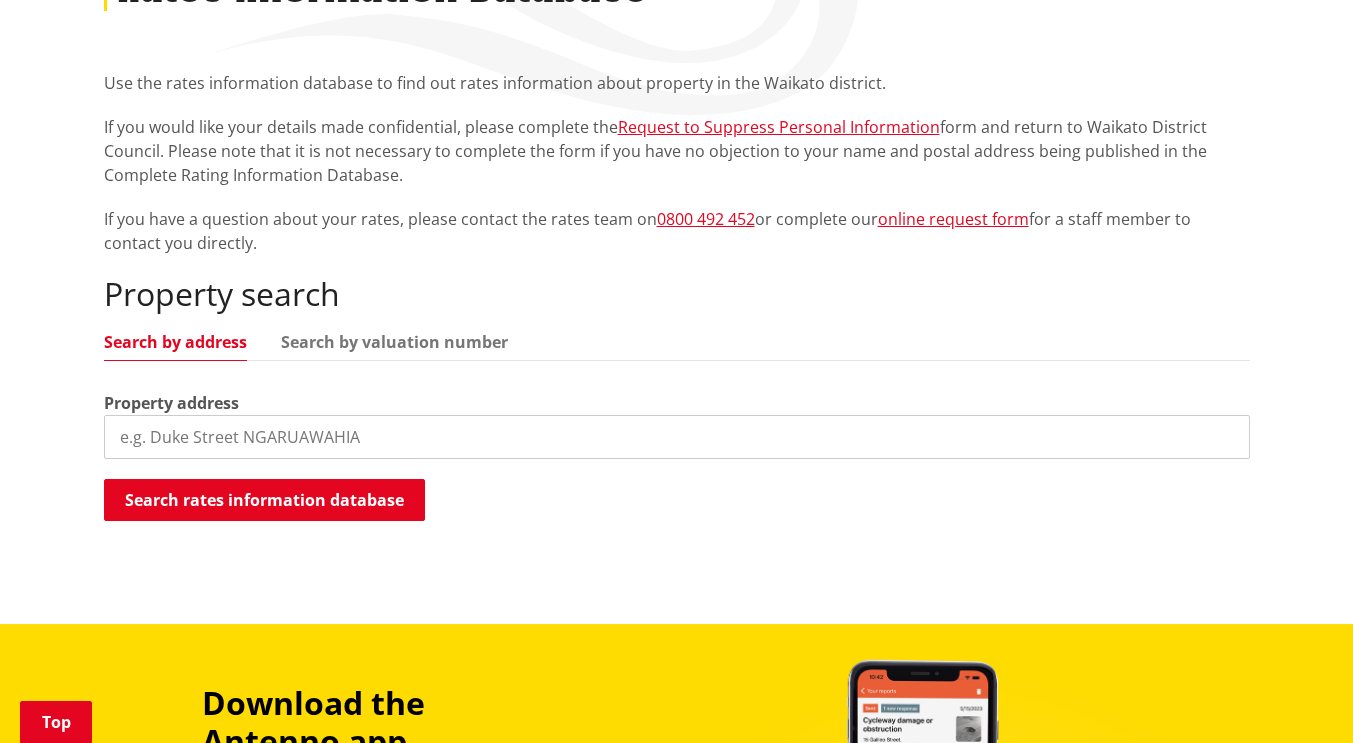 scroll, scrollTop: 329, scrollLeft: 0, axis: vertical 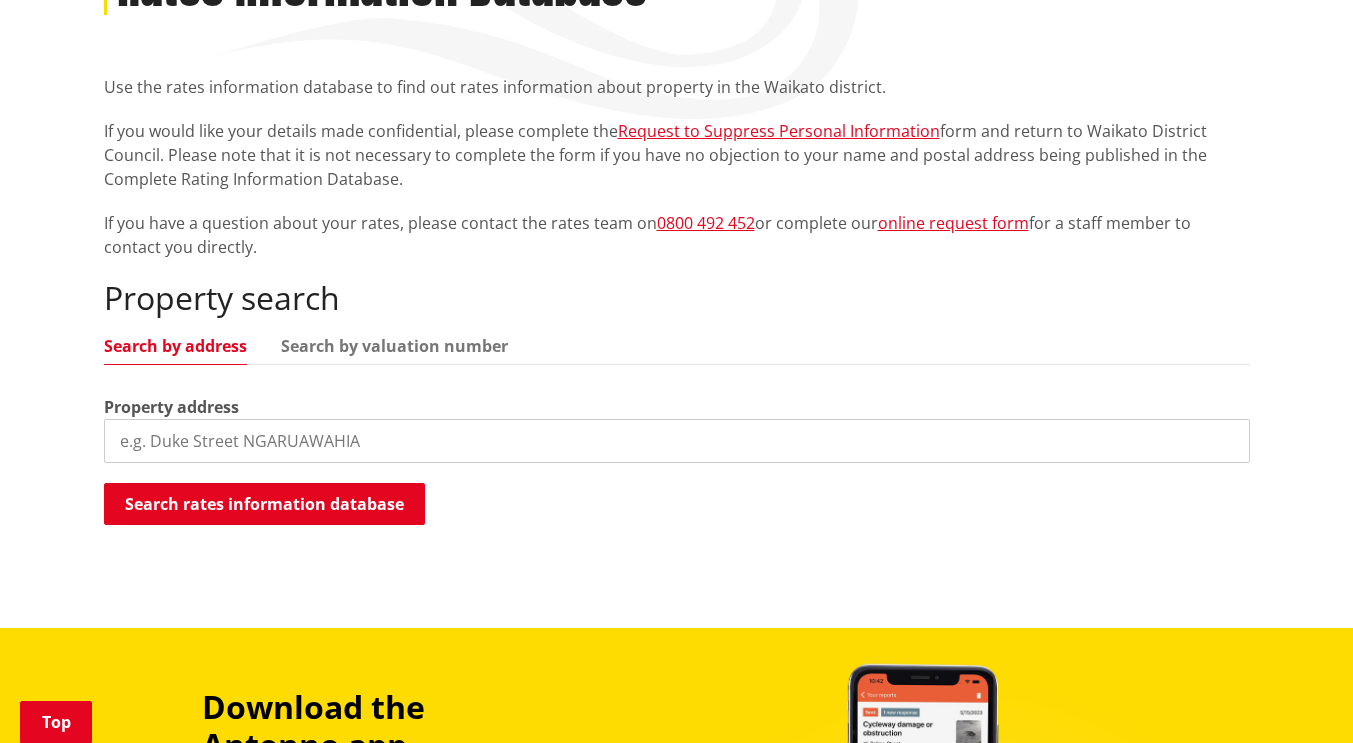 click at bounding box center (677, 441) 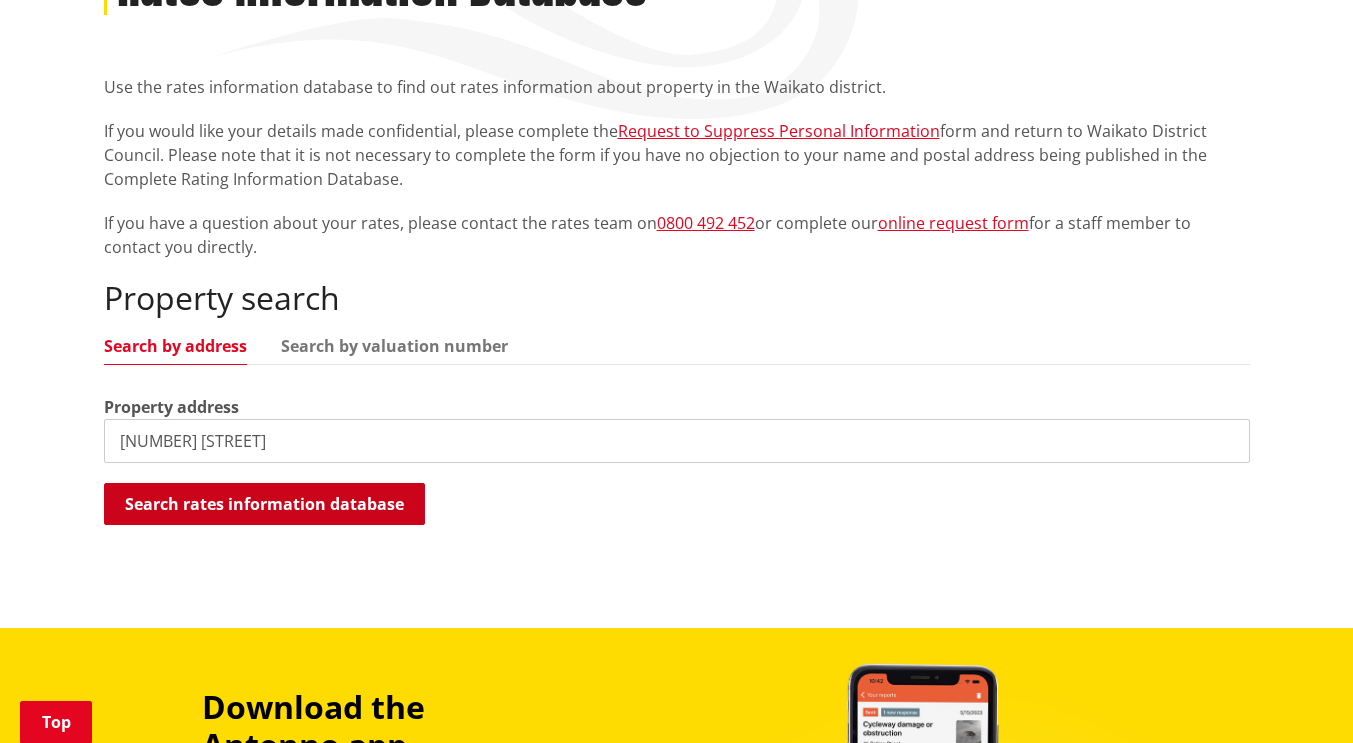 type on "[NUMBER] [STREET]" 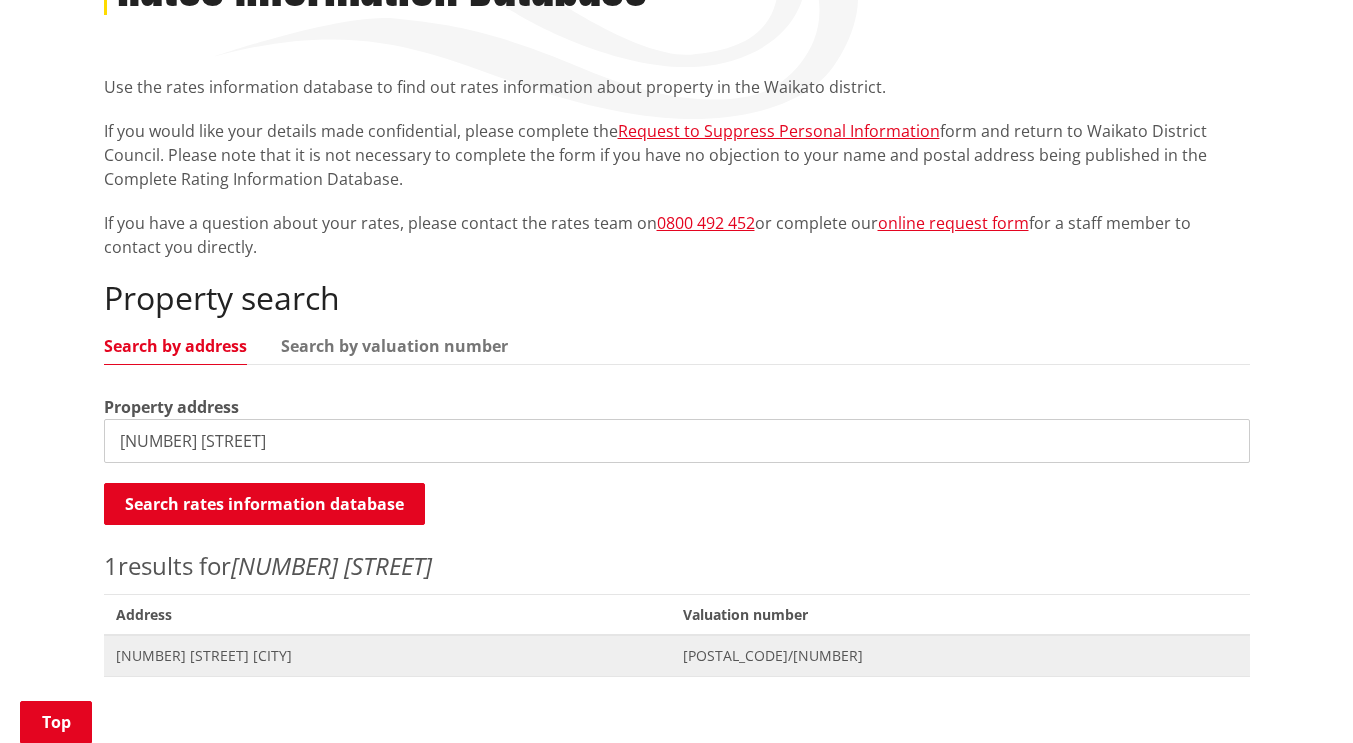 click on "[NUMBER] [STREET] [CITY]" at bounding box center (387, 656) 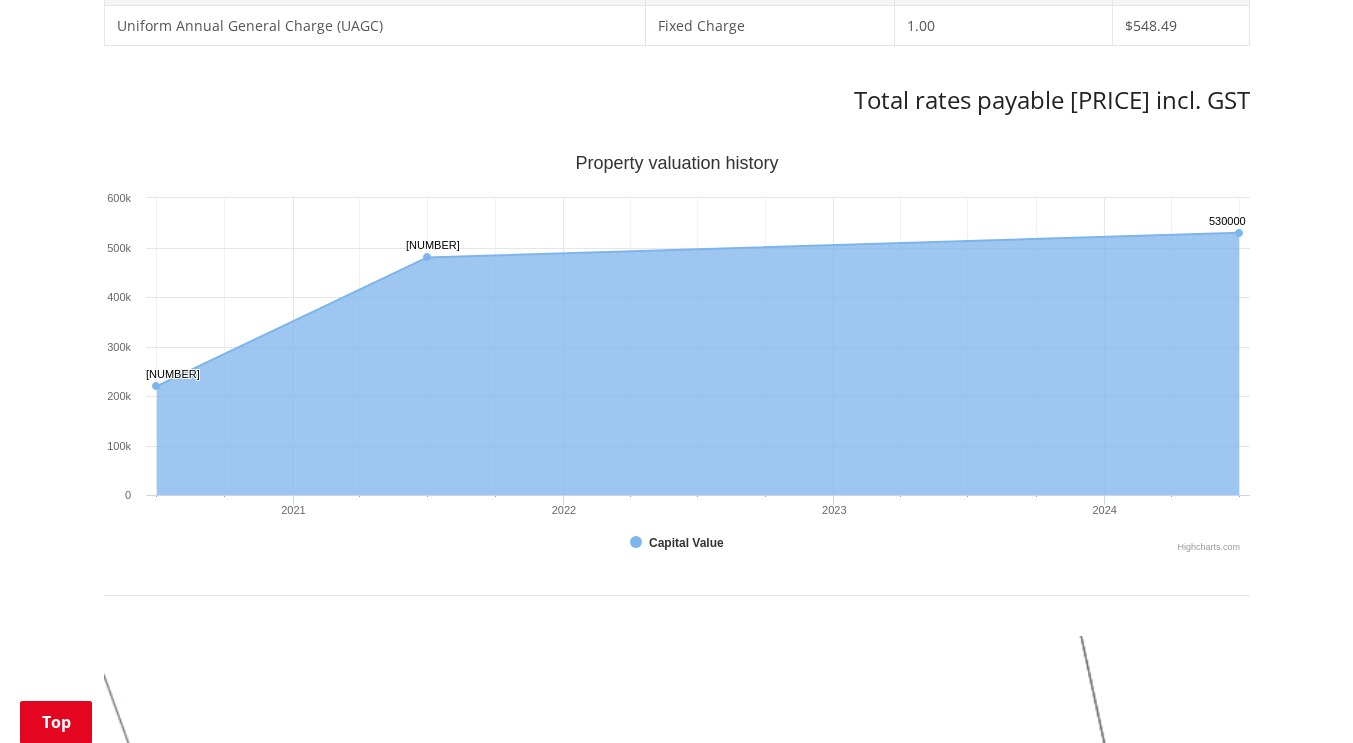 scroll, scrollTop: 1174, scrollLeft: 0, axis: vertical 